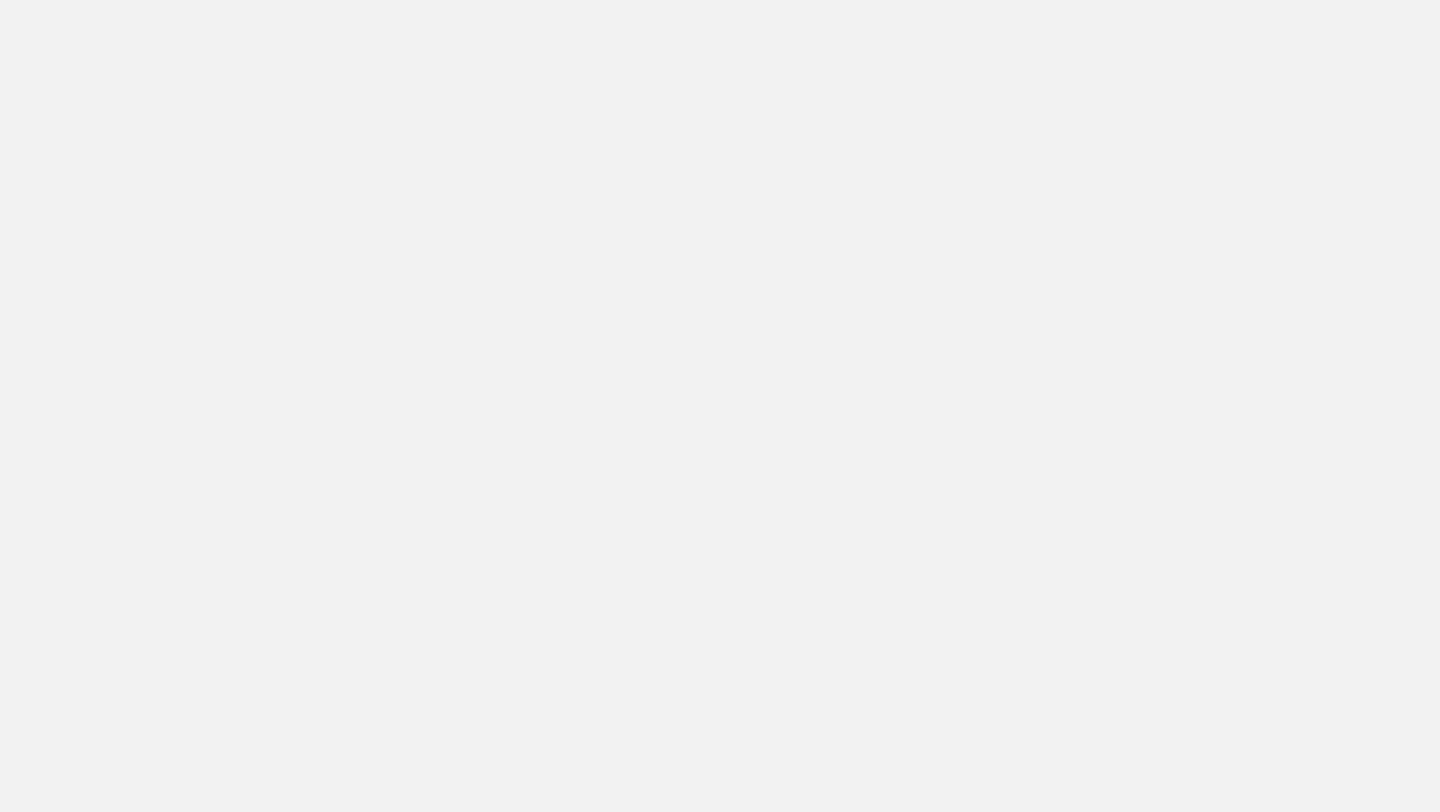 scroll, scrollTop: 0, scrollLeft: 0, axis: both 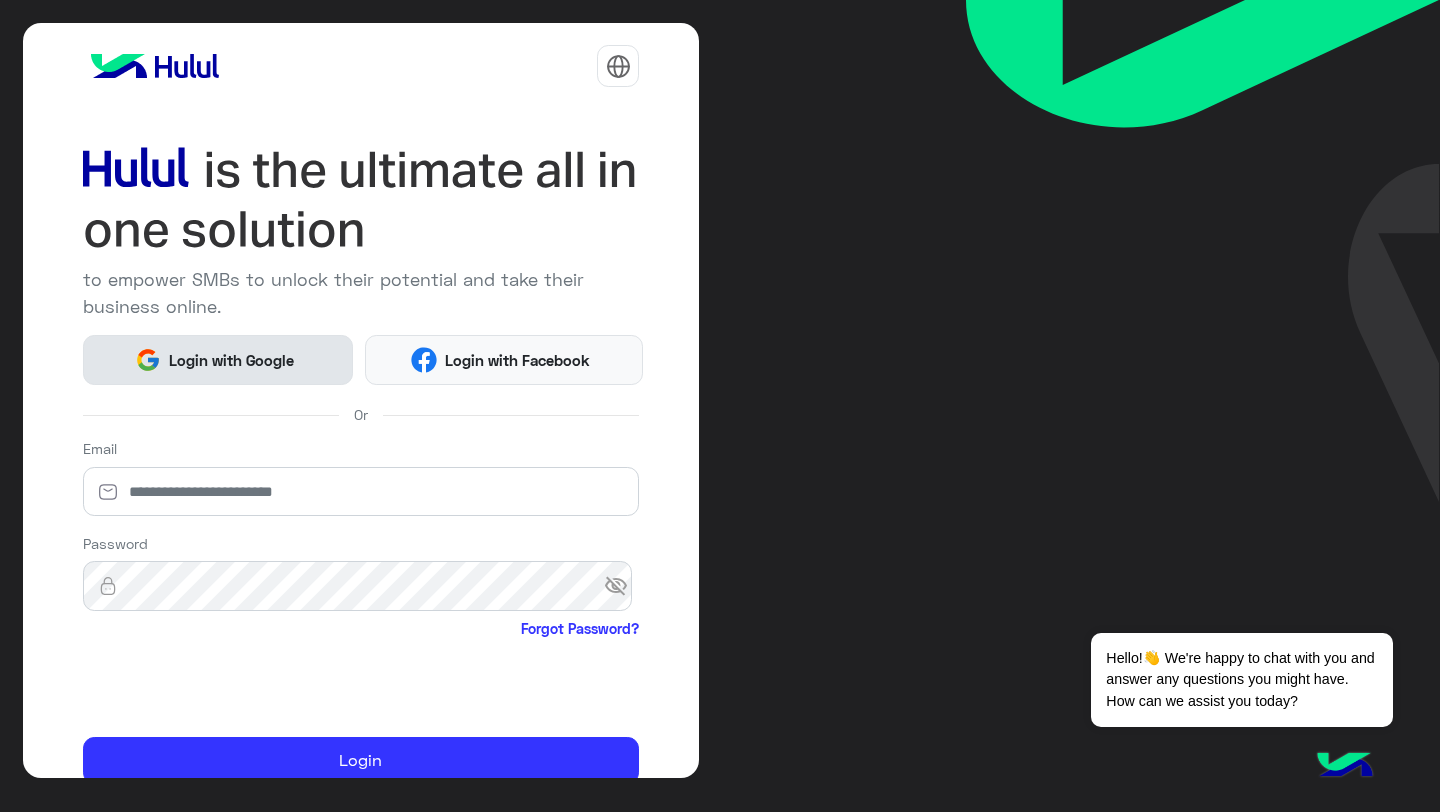 click on "Login with Google" 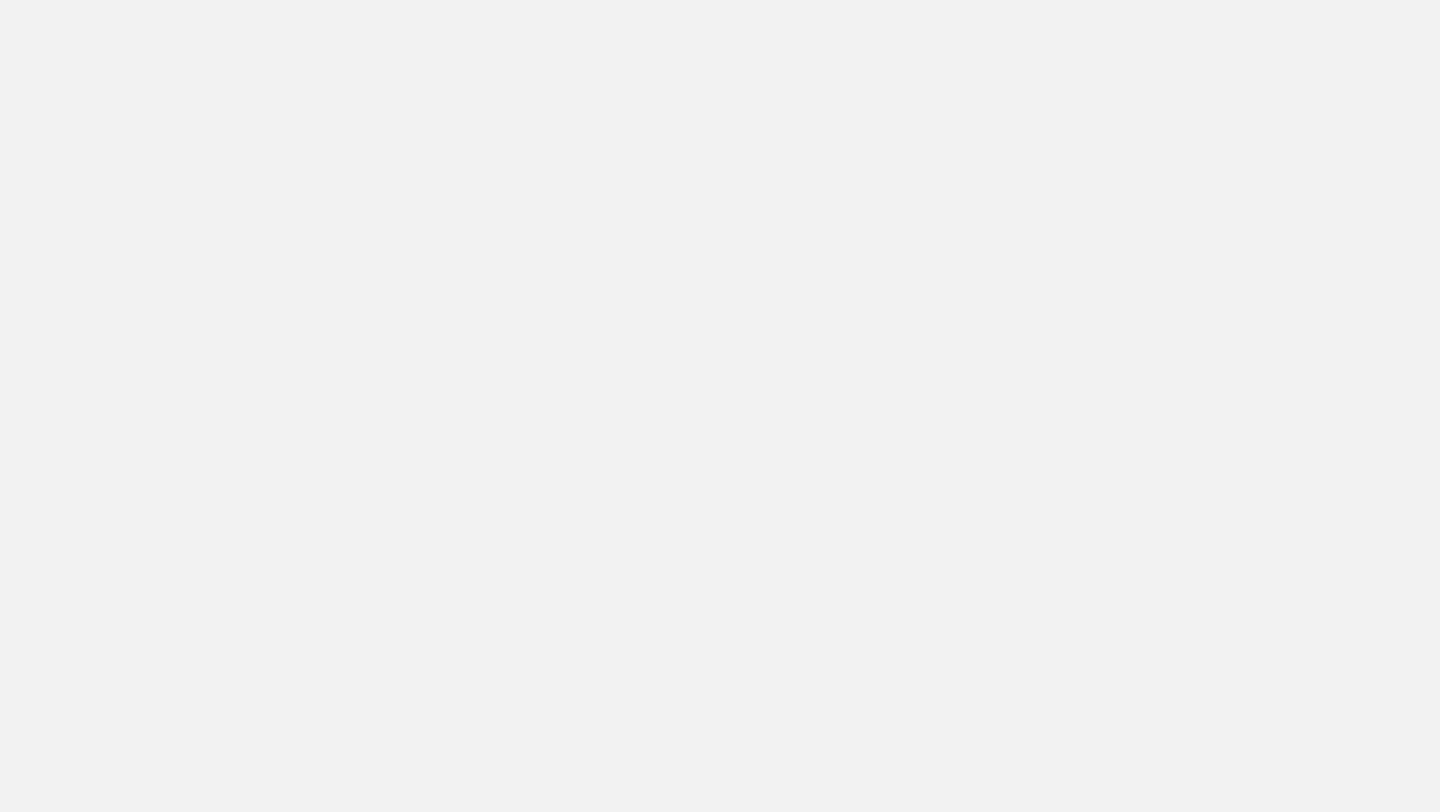 scroll, scrollTop: 0, scrollLeft: 0, axis: both 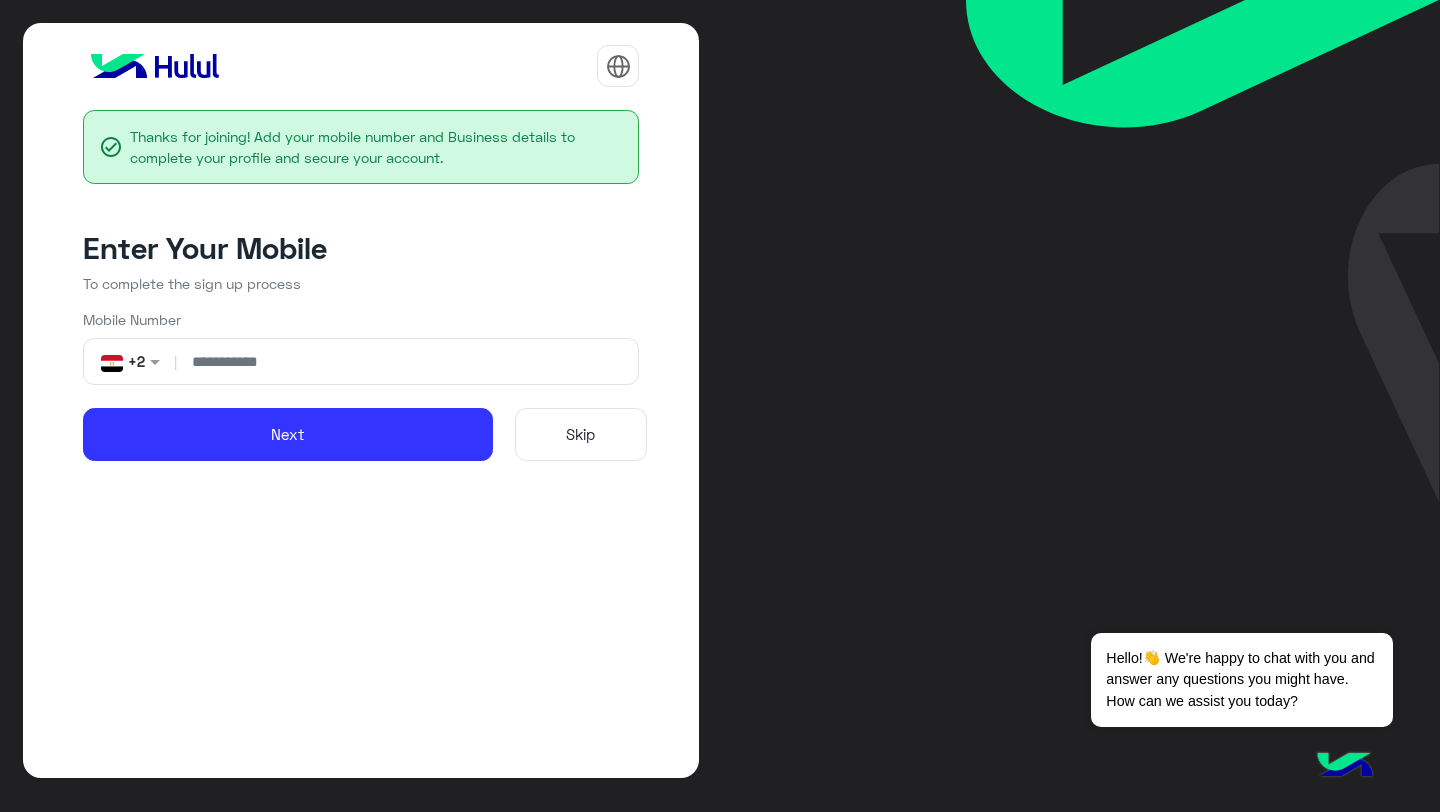 click on "Skip" 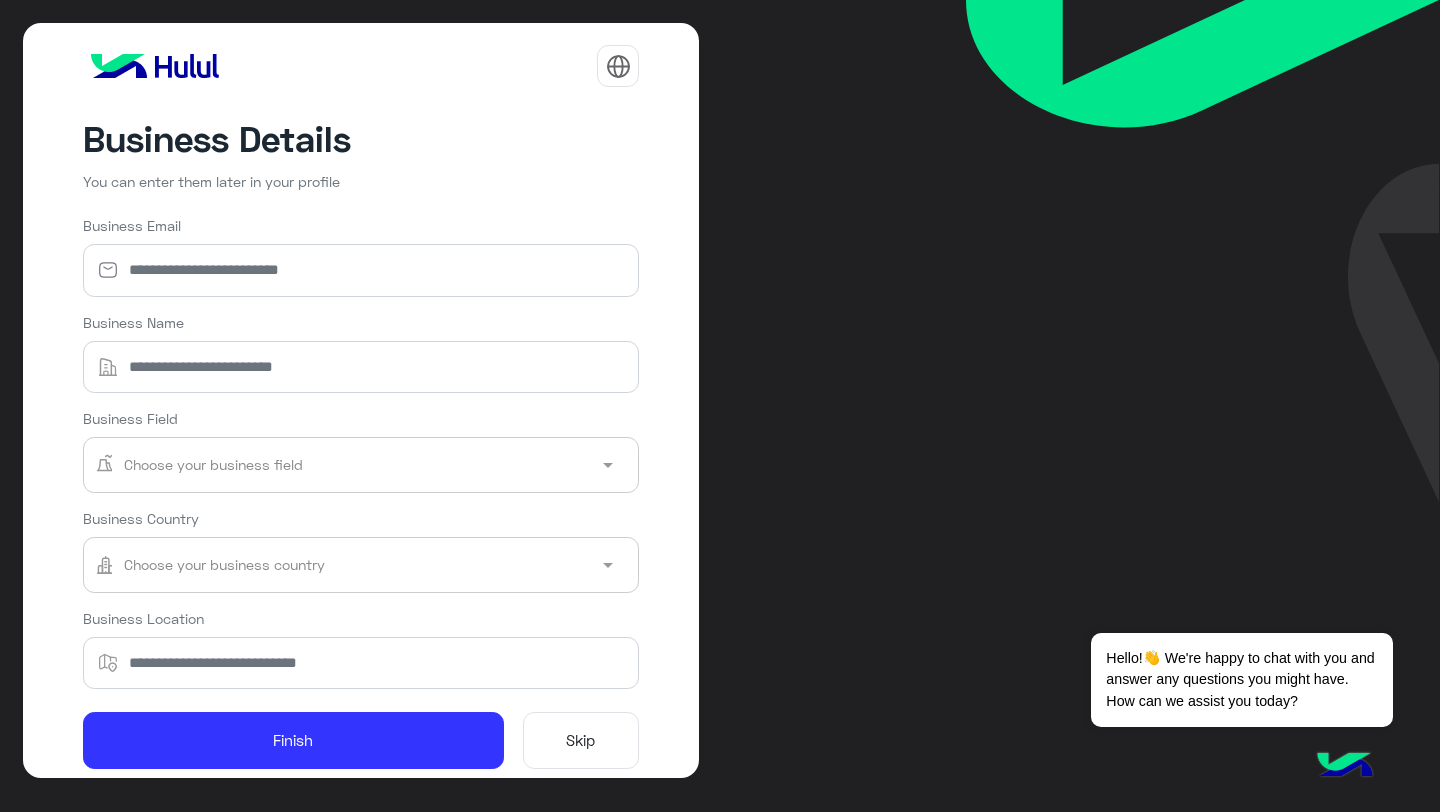 click on "Skip" 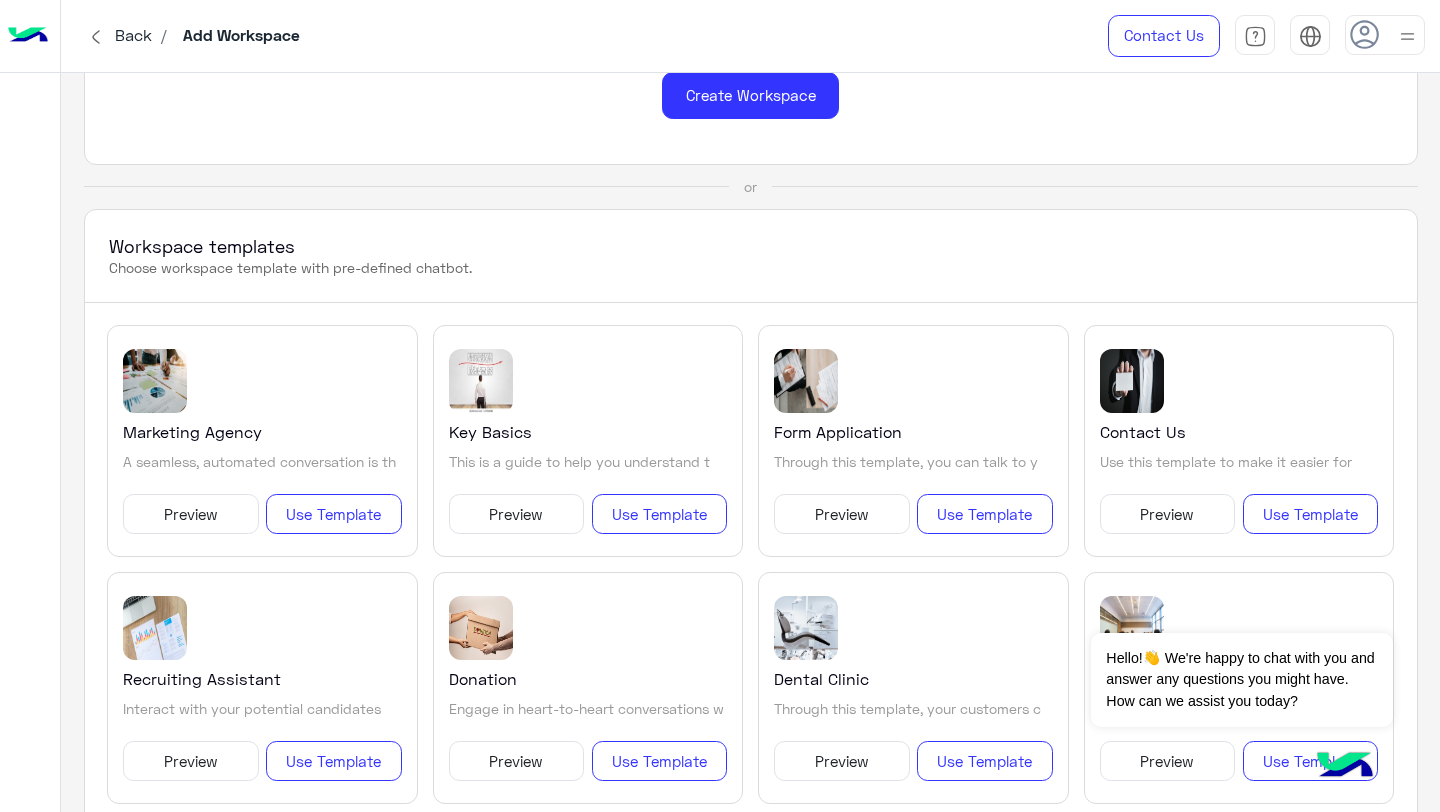 scroll, scrollTop: 0, scrollLeft: 0, axis: both 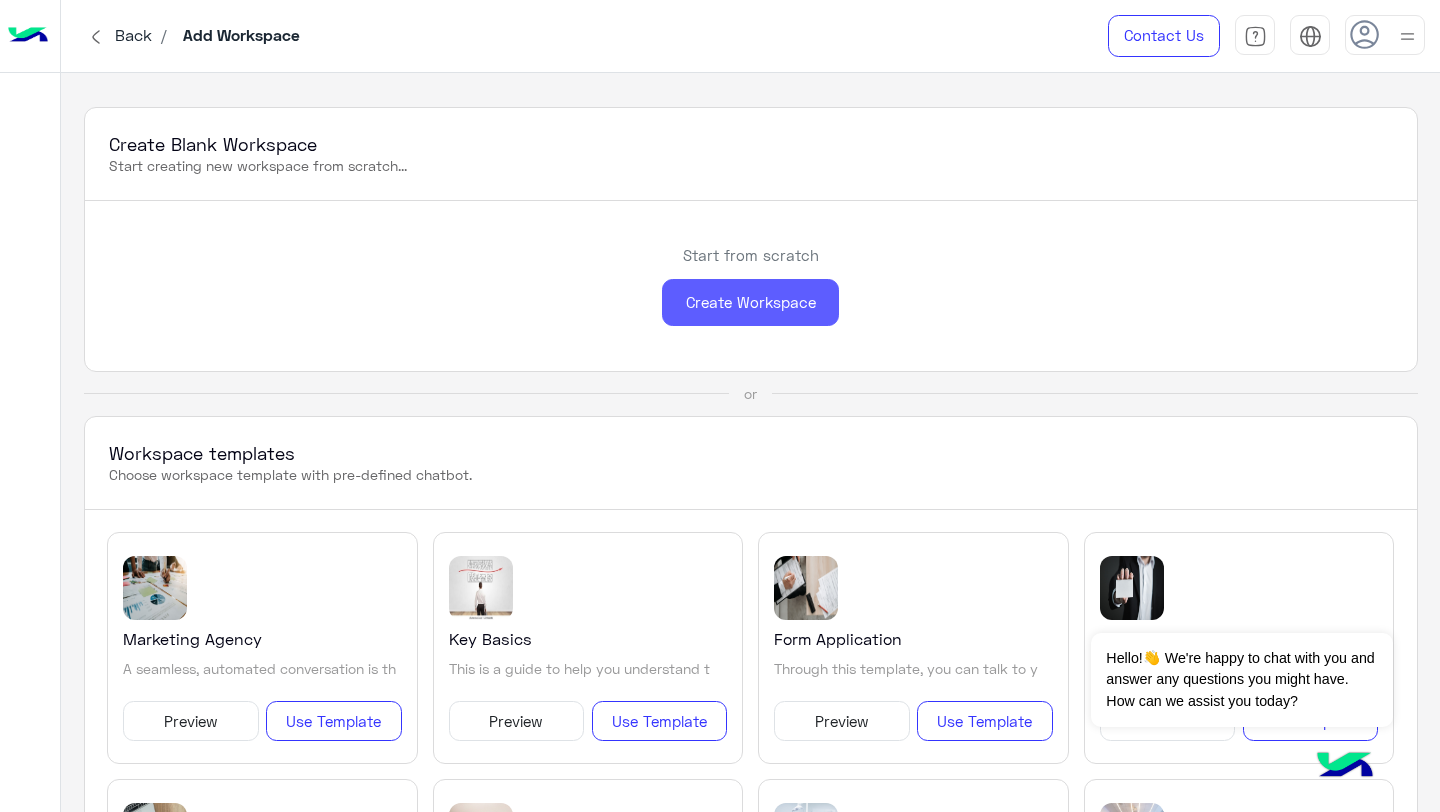 click on "Create Workspace" 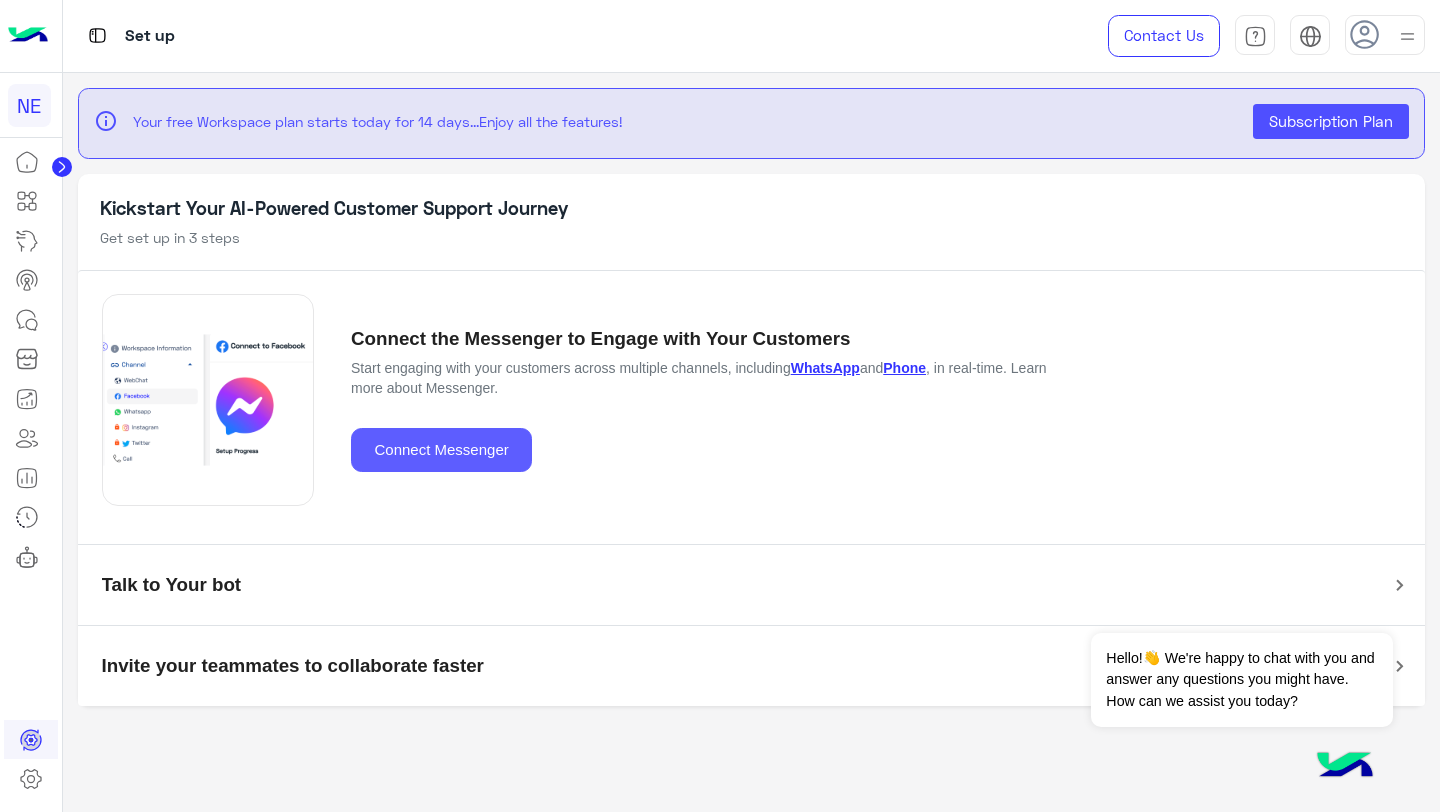 click on "Connect  Messenger" at bounding box center [441, 450] 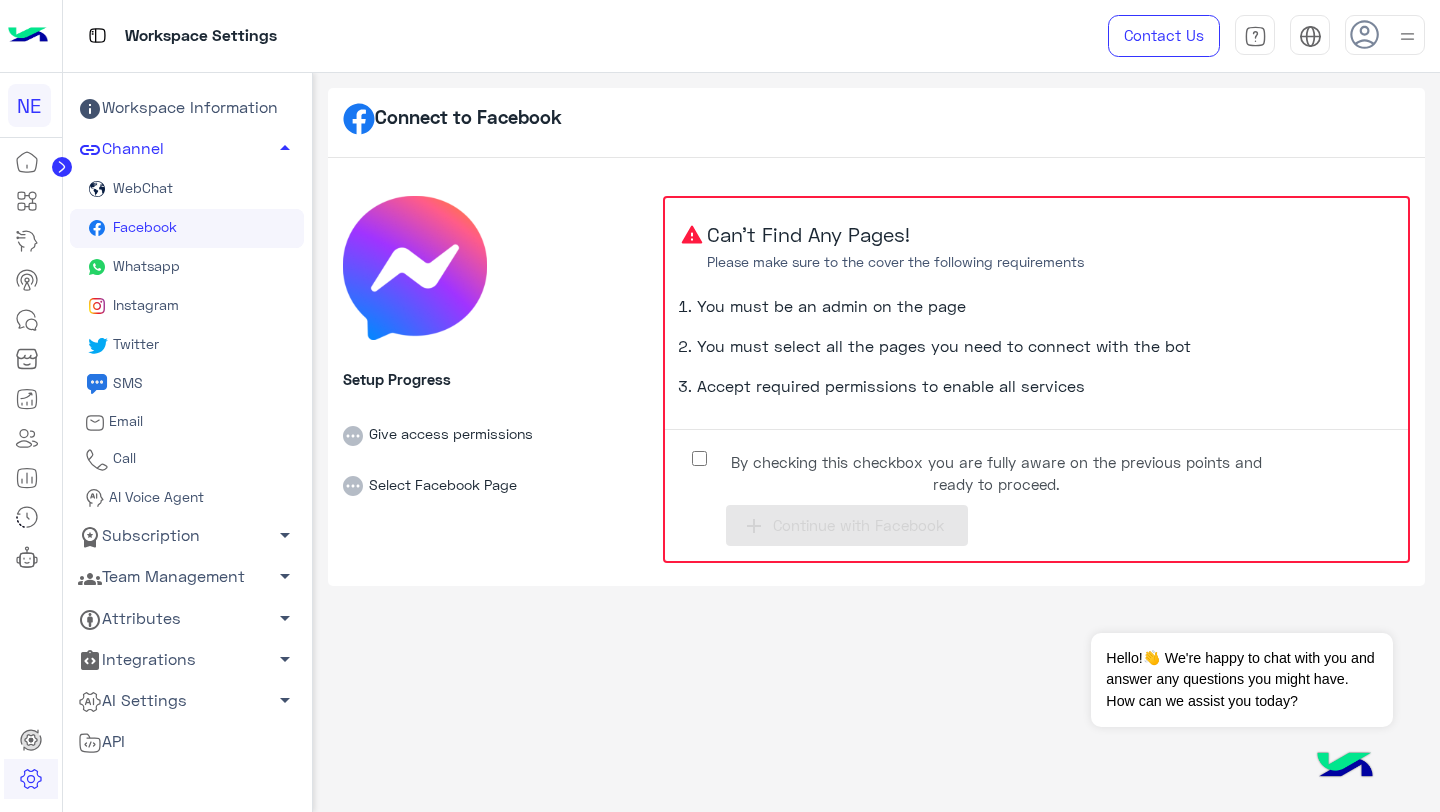 click 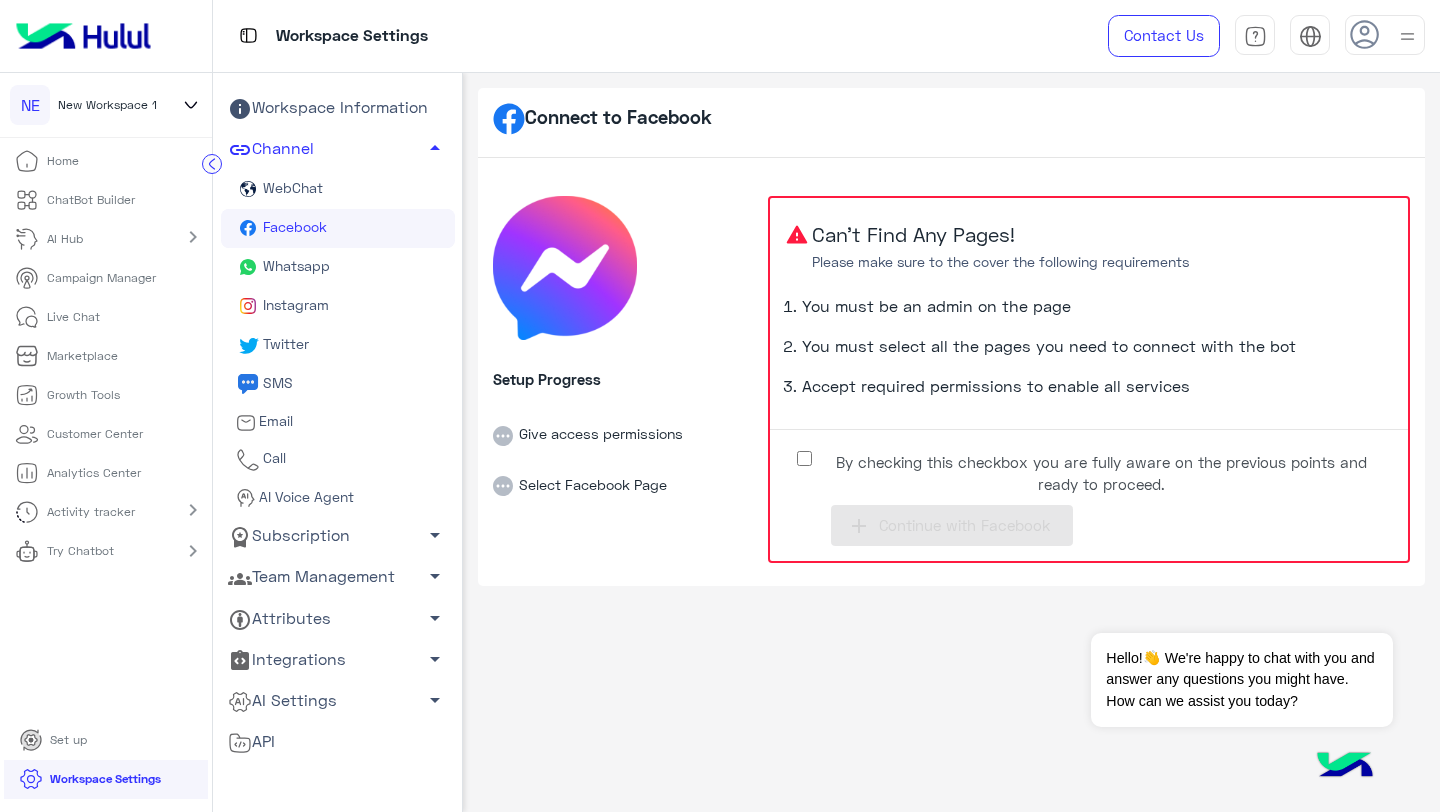 click on "Live Chat" 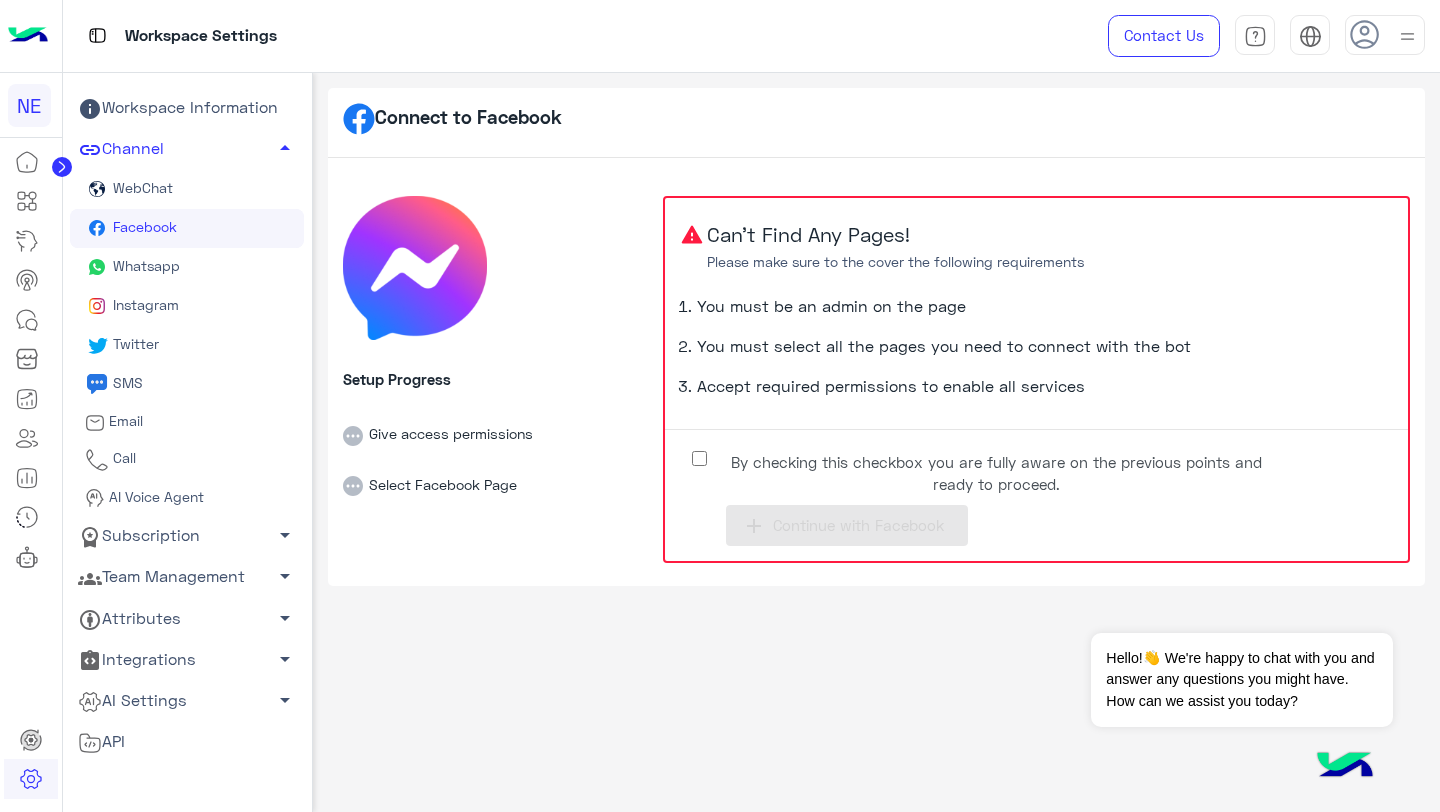 click 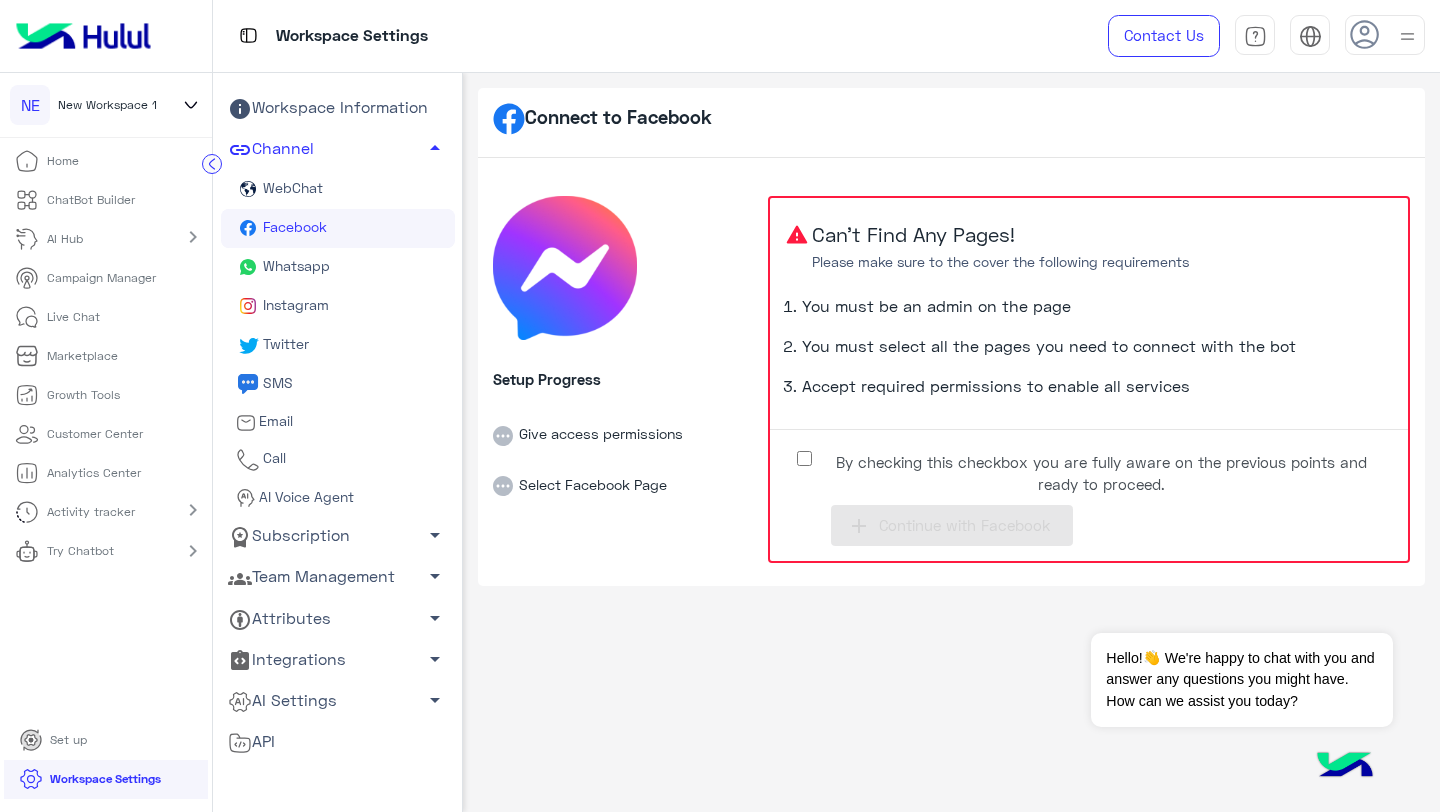 click on "Marketplace" at bounding box center (82, 356) 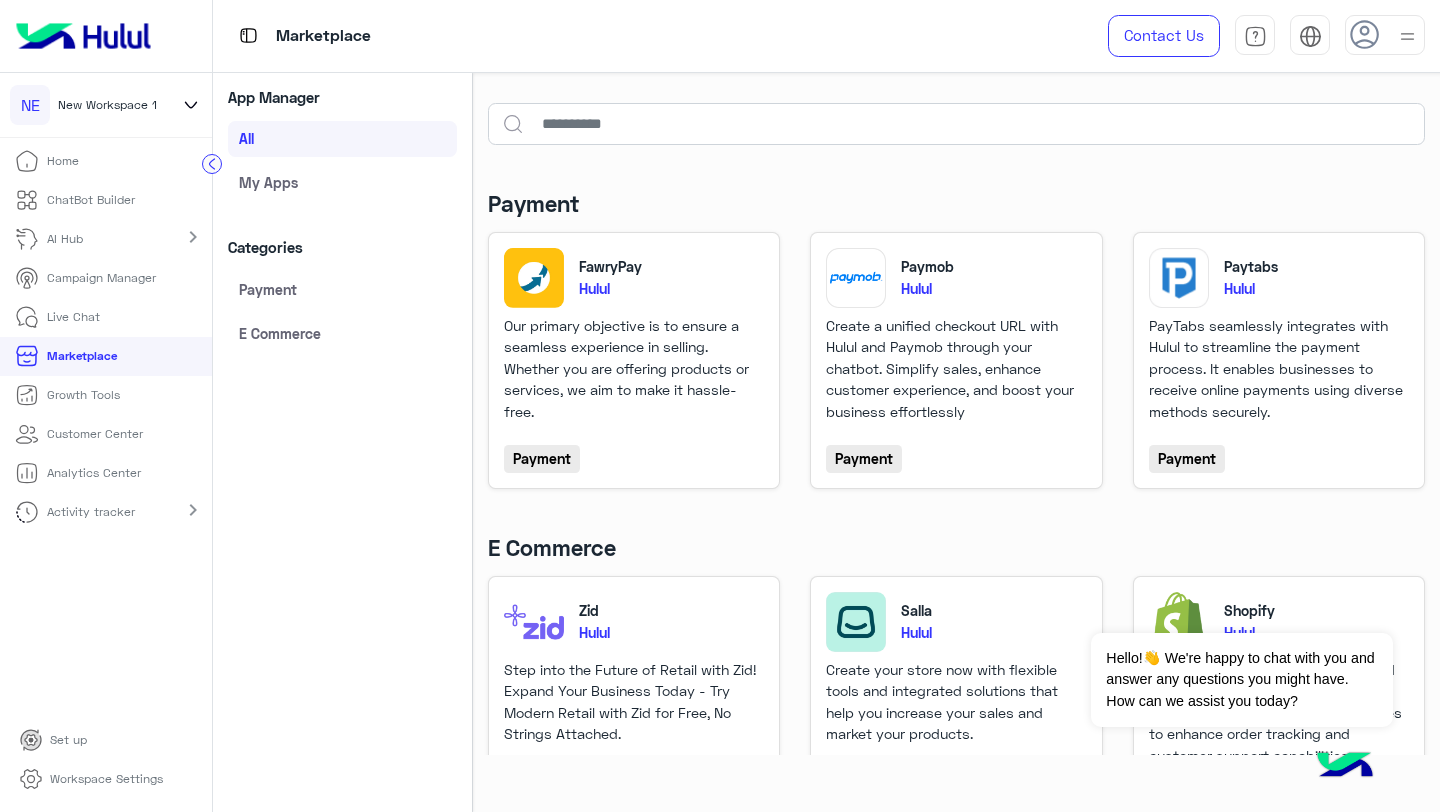 click on "Live Chat" at bounding box center [73, 317] 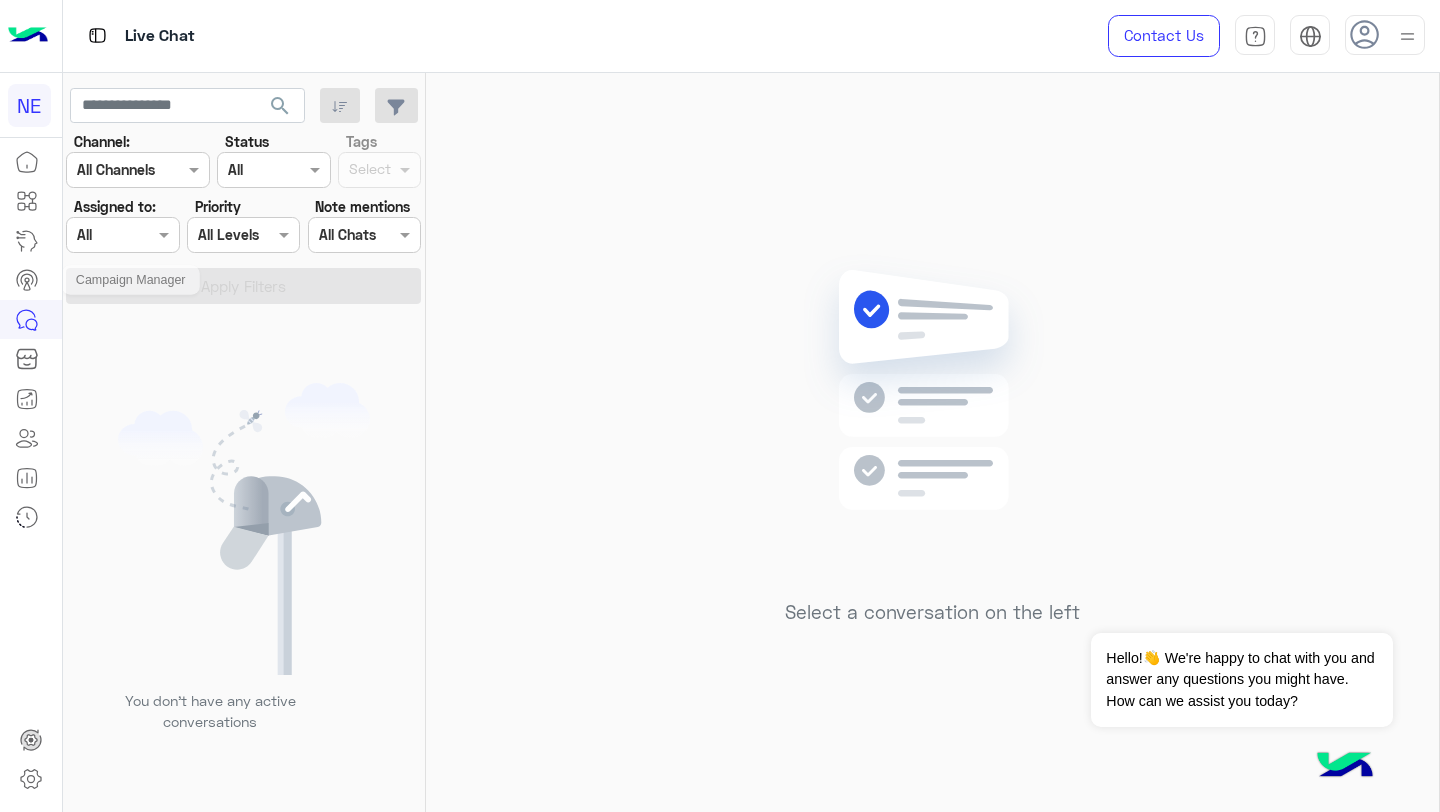 click 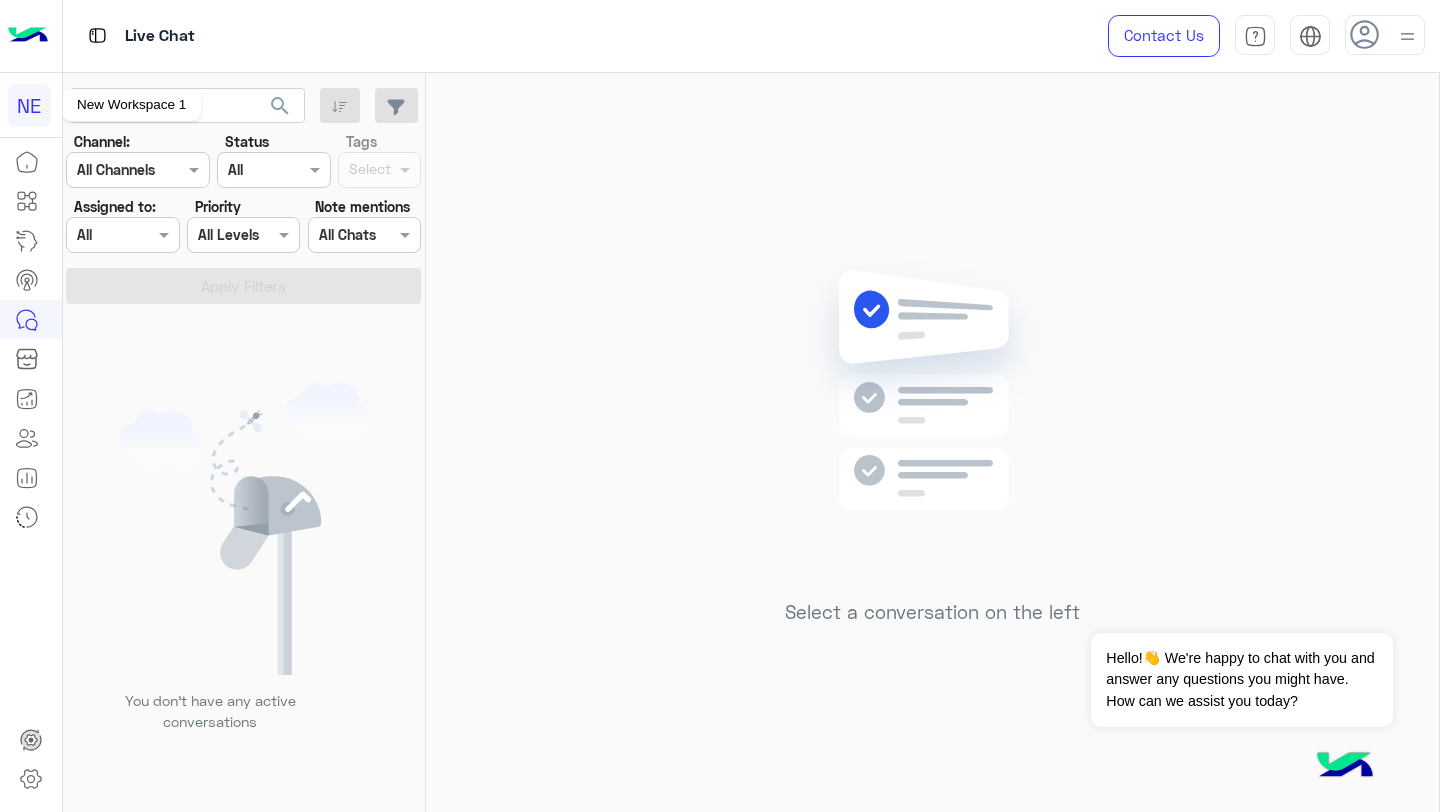 click on "NE" 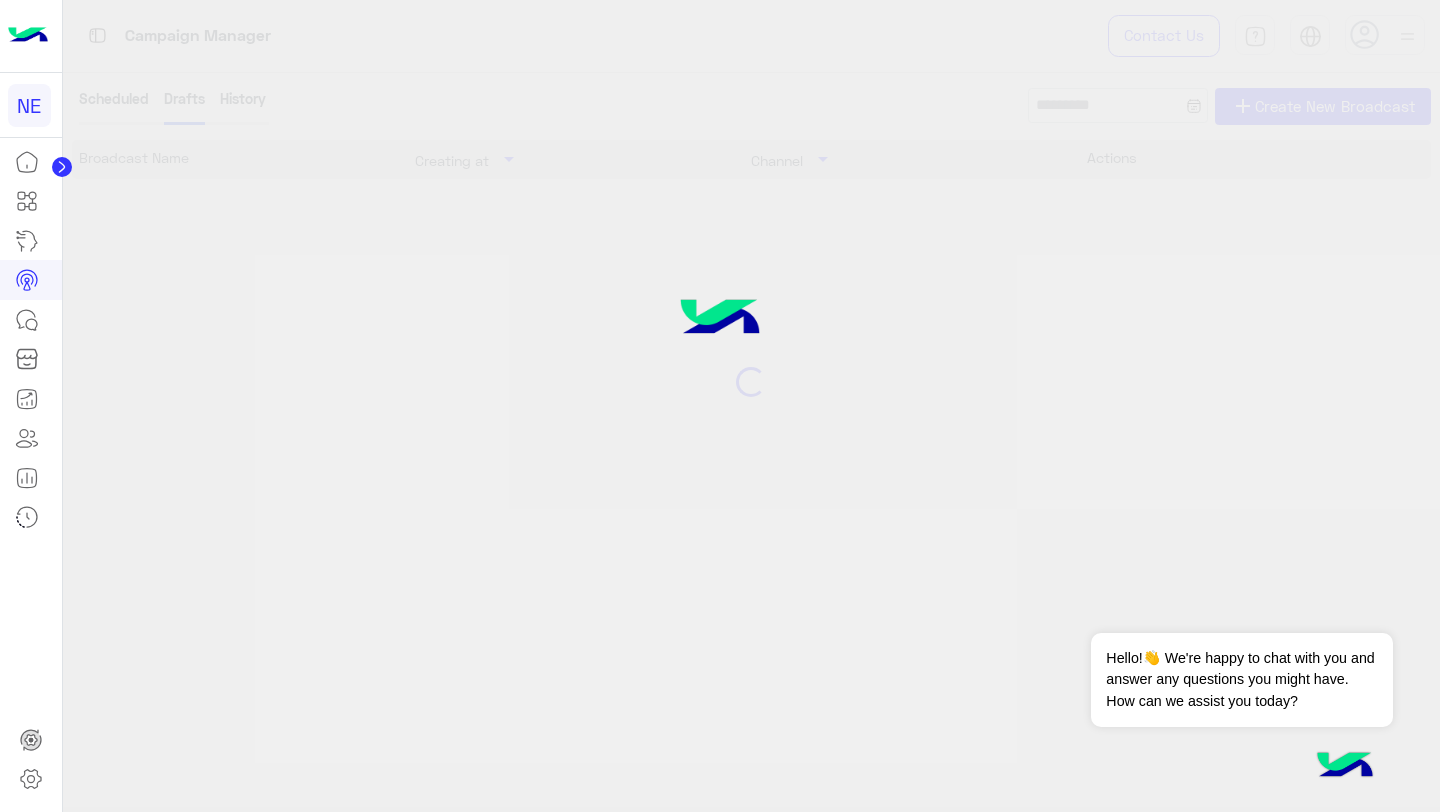 click 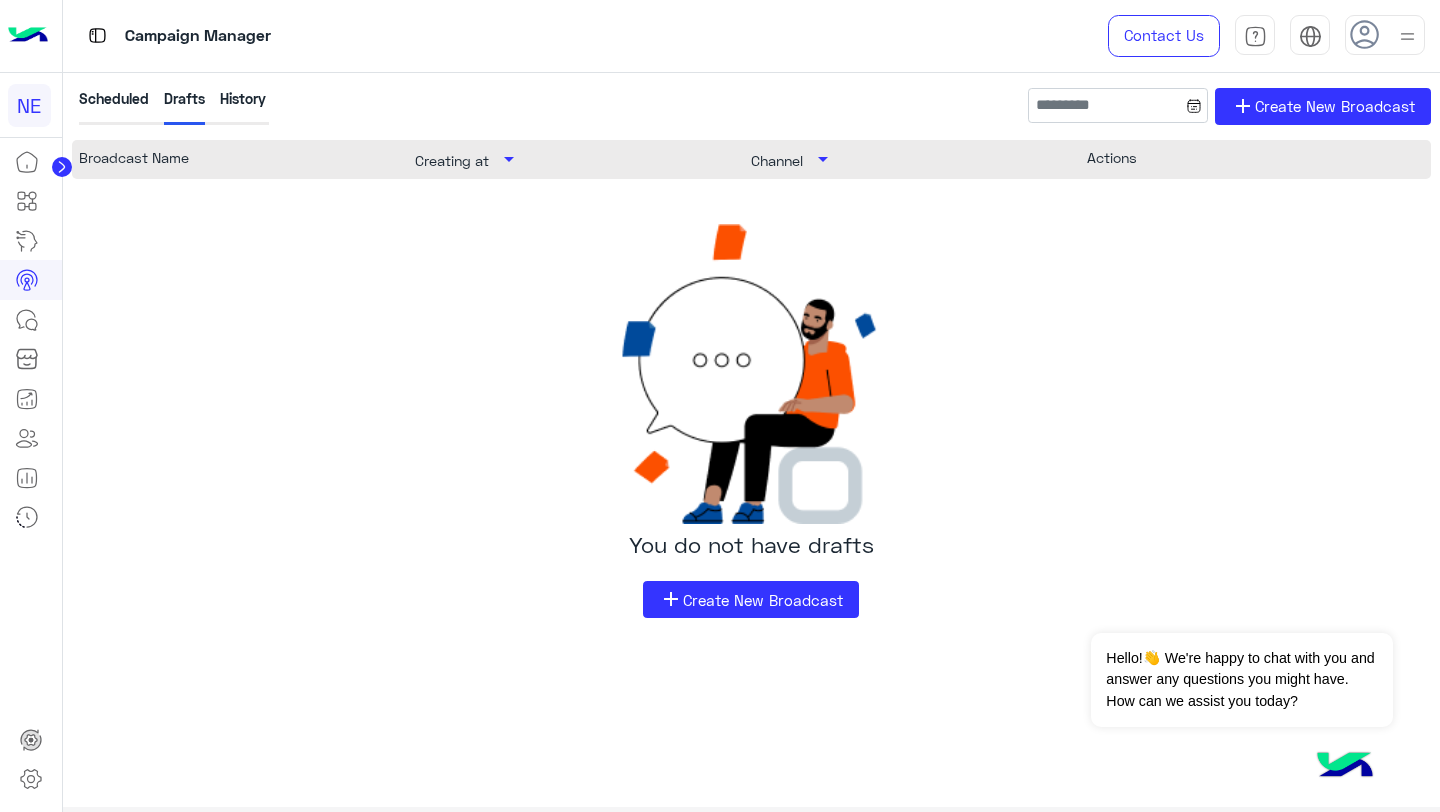 click 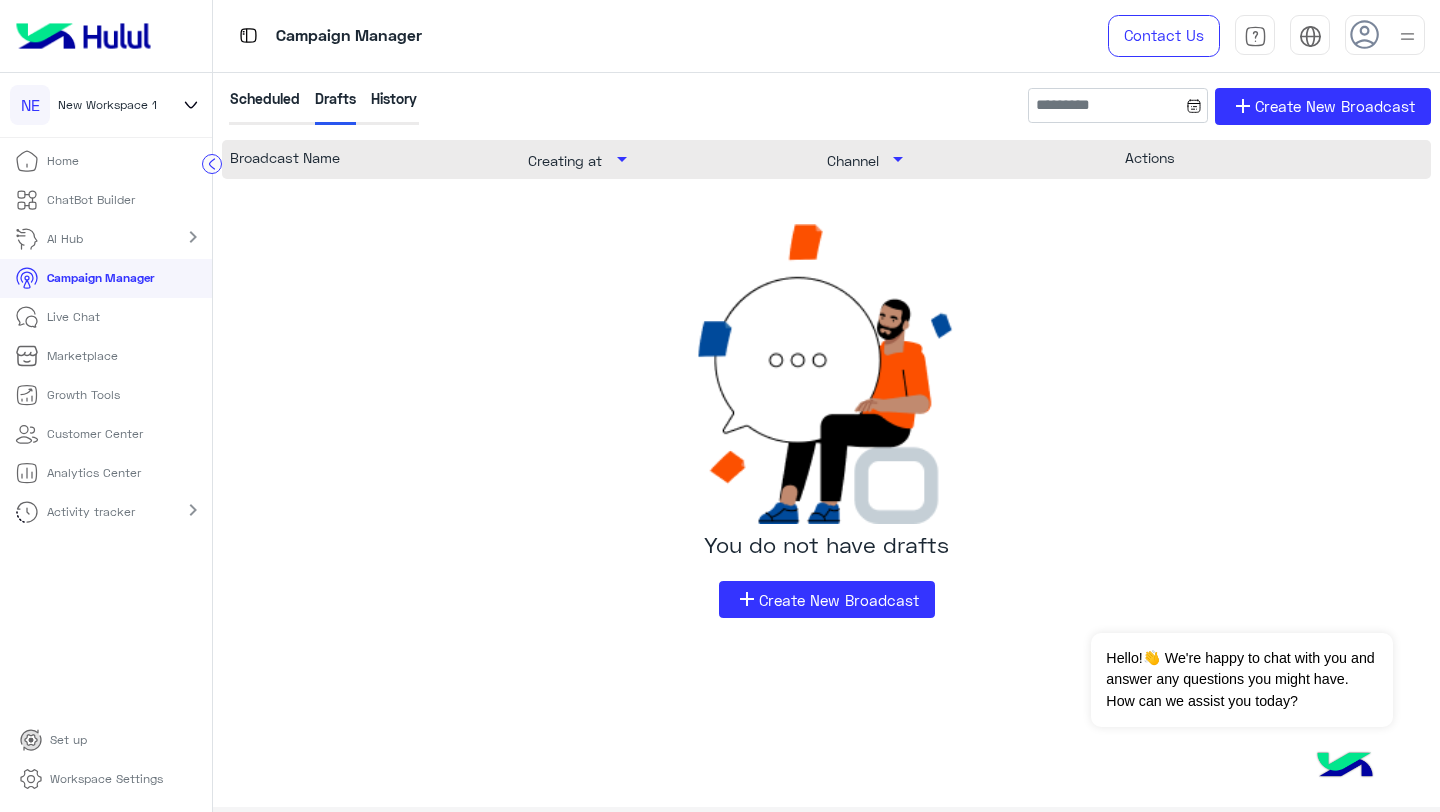 click on "Marketplace" at bounding box center [66, 356] 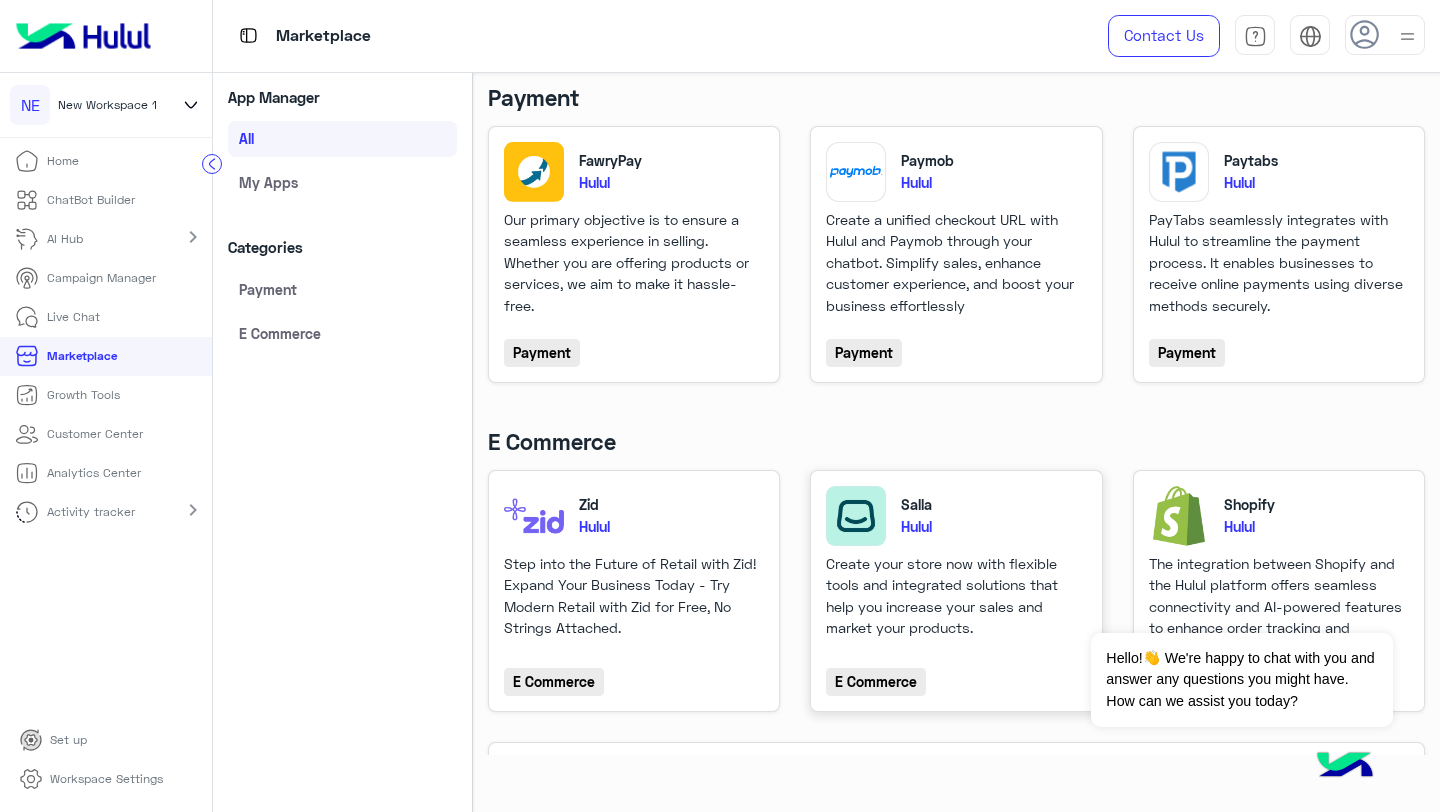 scroll, scrollTop: 129, scrollLeft: 0, axis: vertical 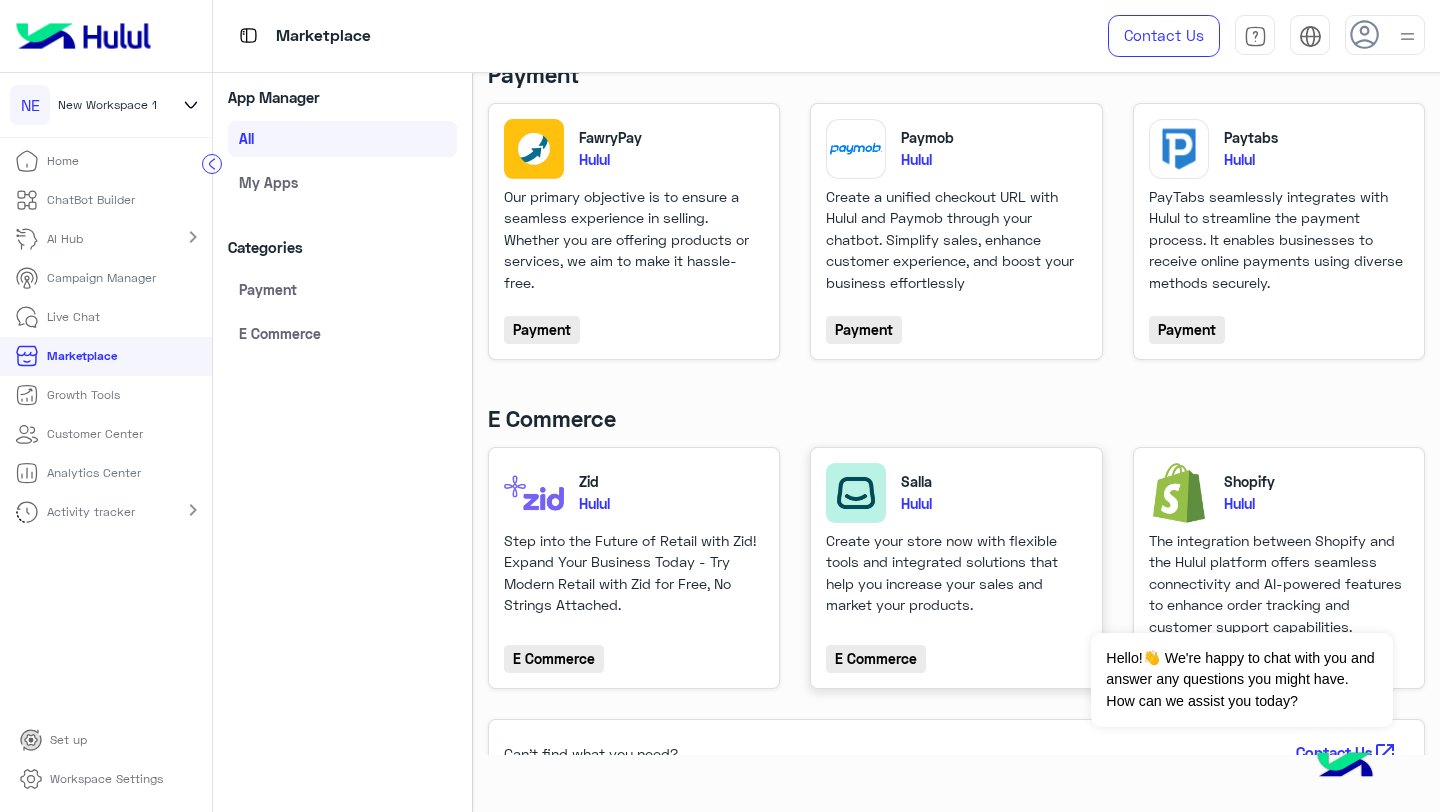 click on "E Commerce" 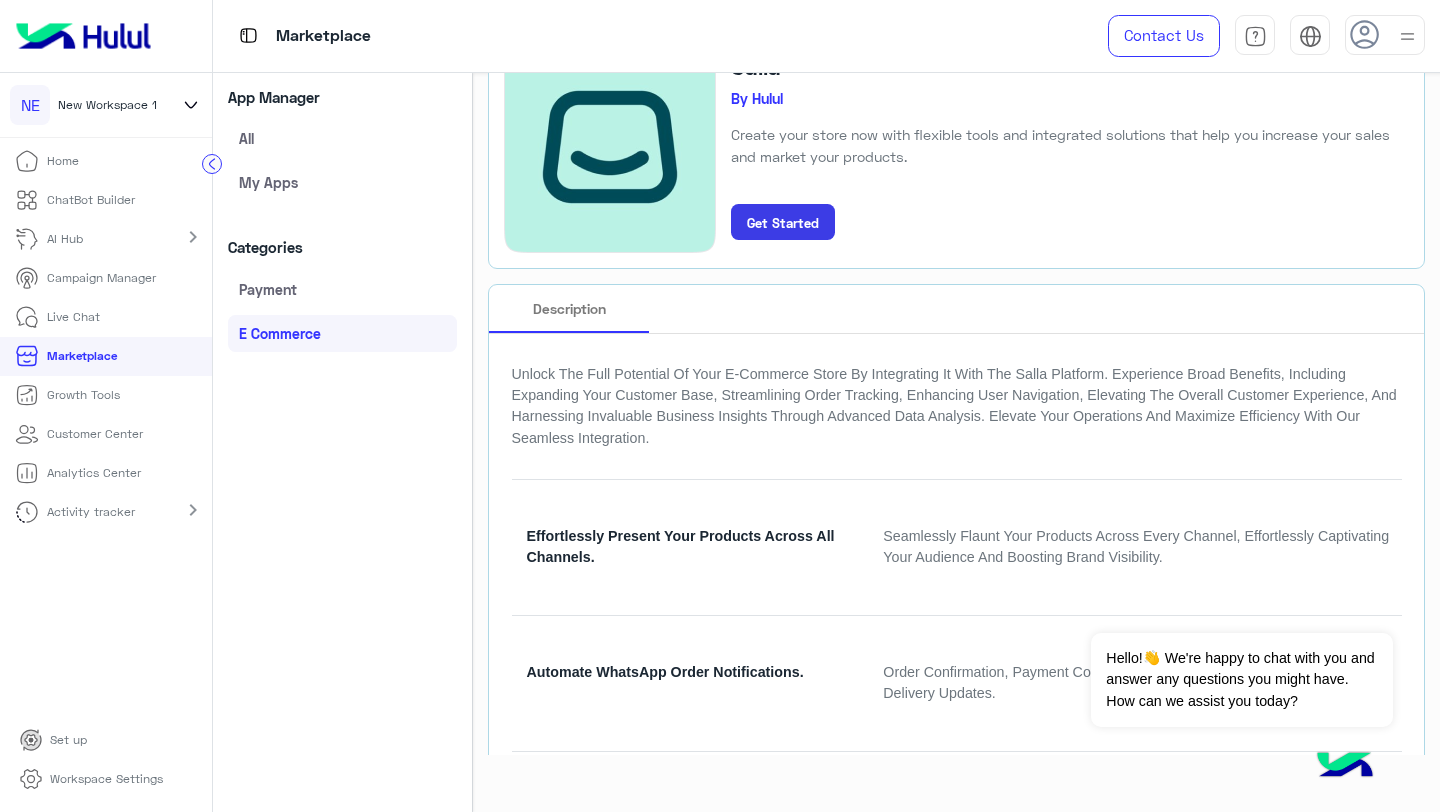 click on "Seamlessly flaunt your products across every channel, effortlessly captivating your audience and boosting brand visibility." at bounding box center (1141, 547) 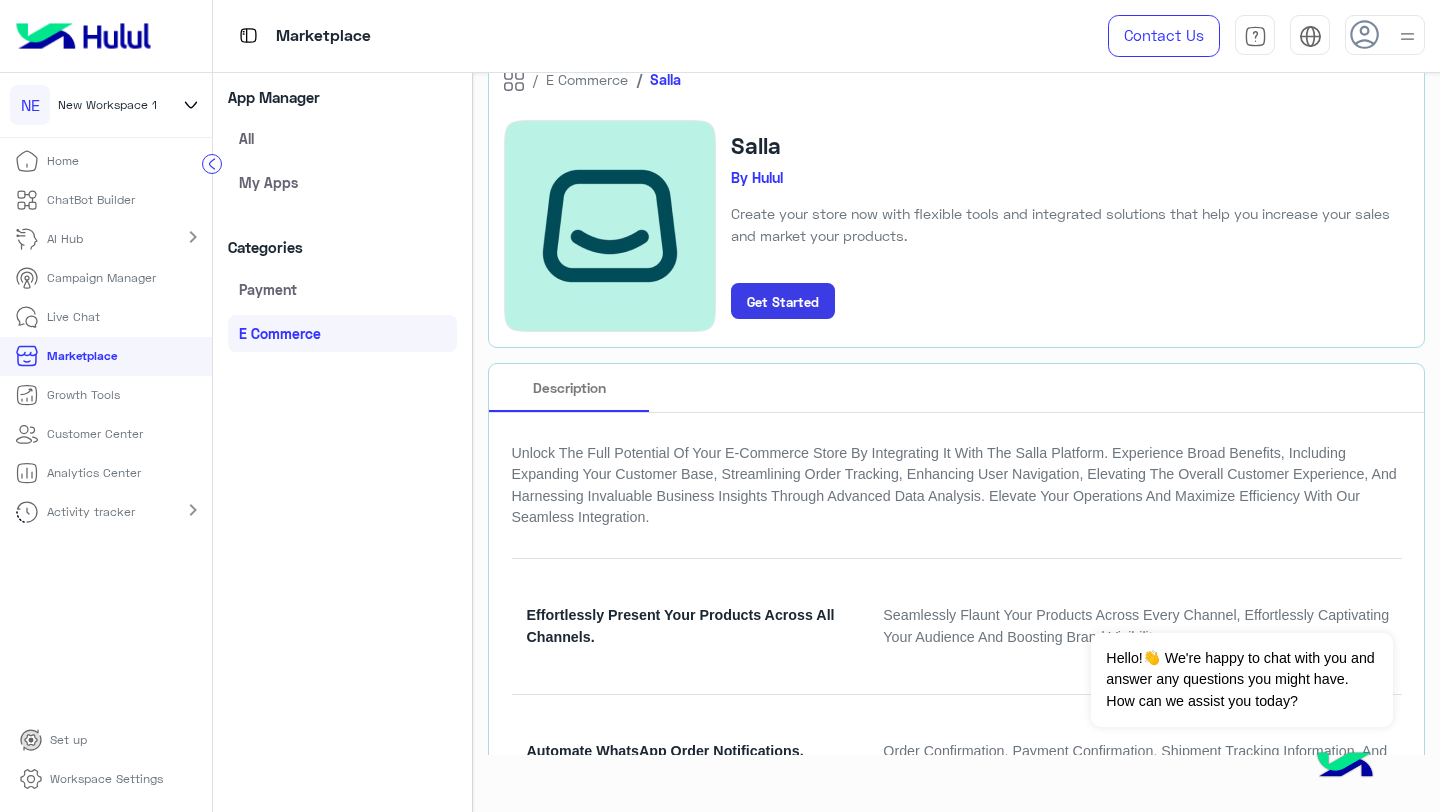 scroll, scrollTop: 0, scrollLeft: 0, axis: both 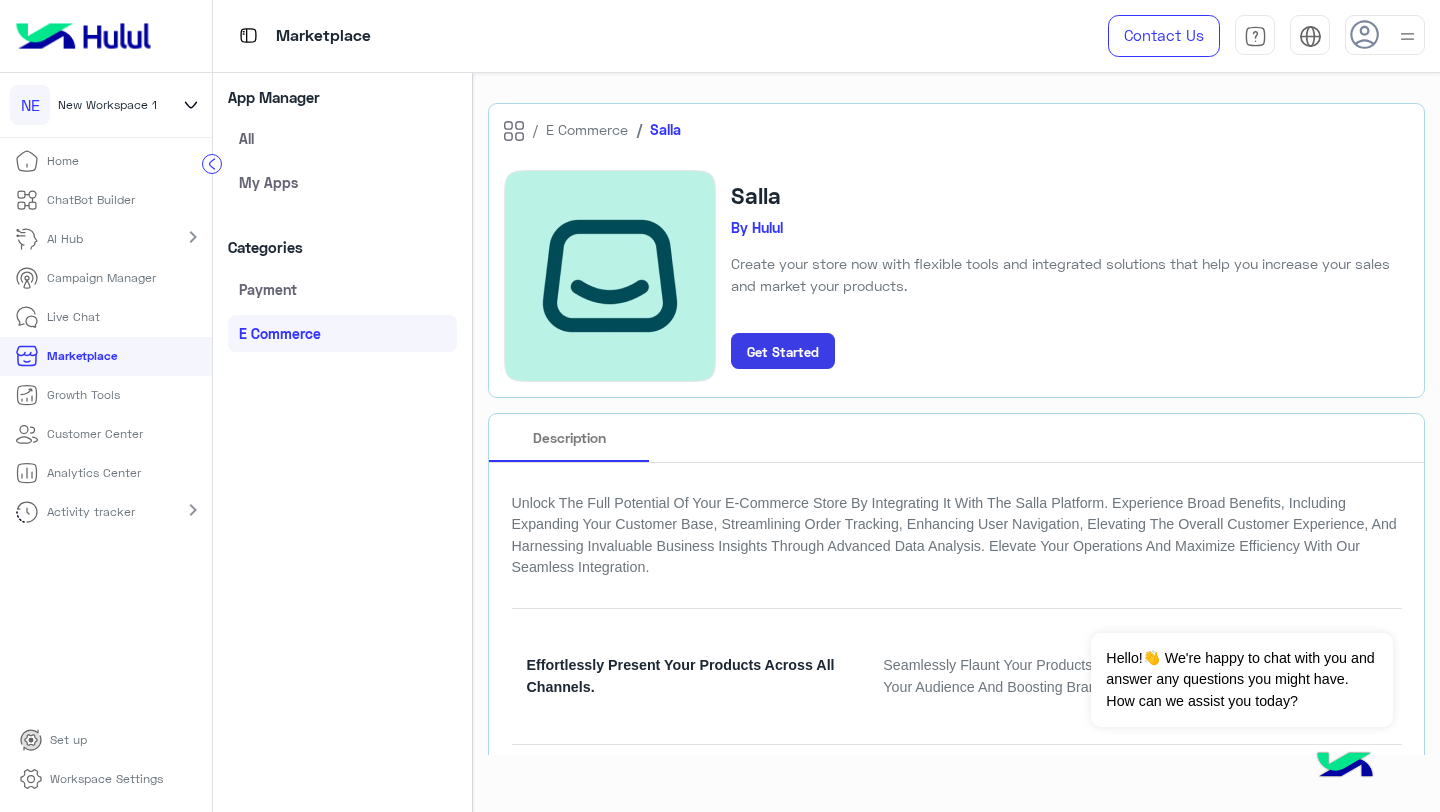 click on "Get Started" 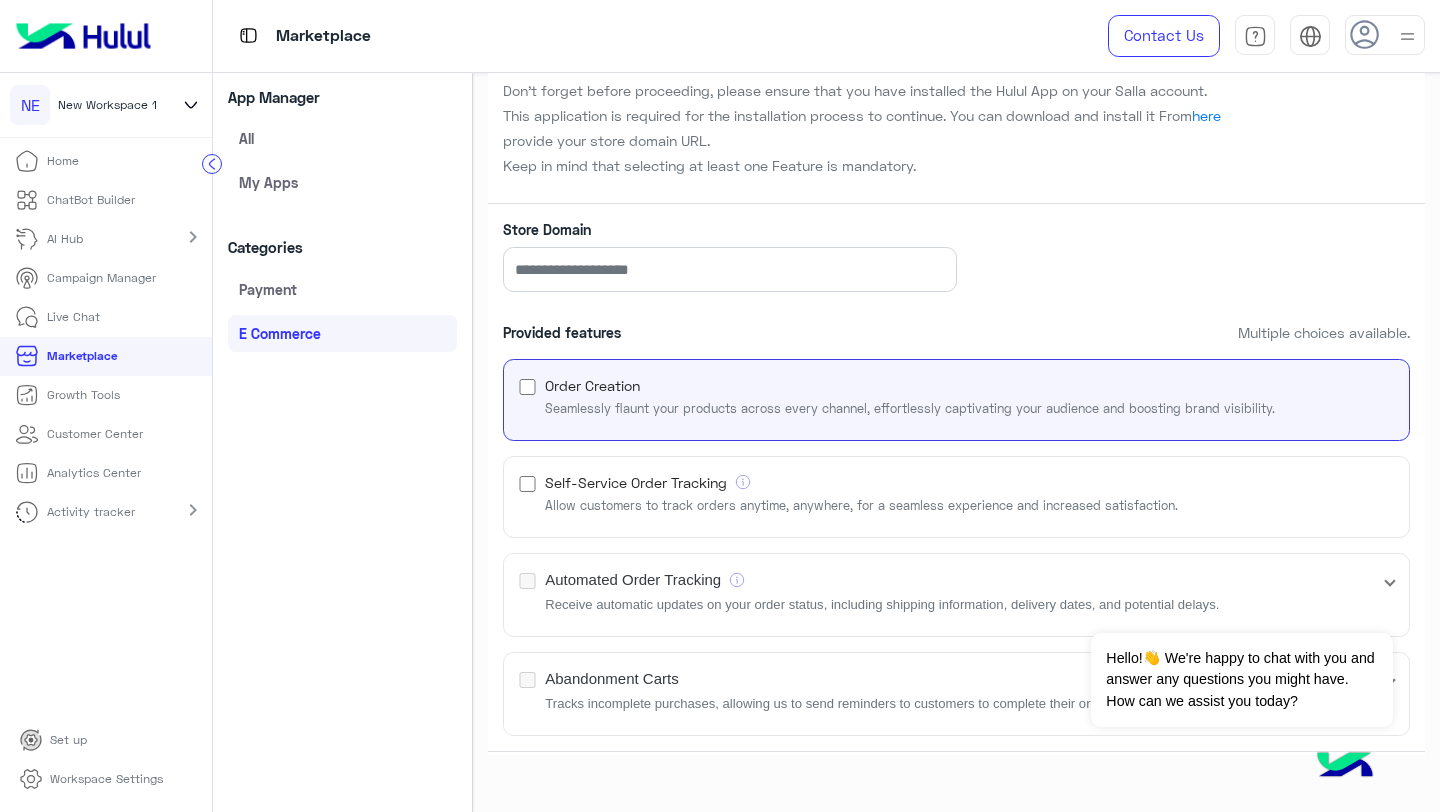 scroll, scrollTop: 0, scrollLeft: 0, axis: both 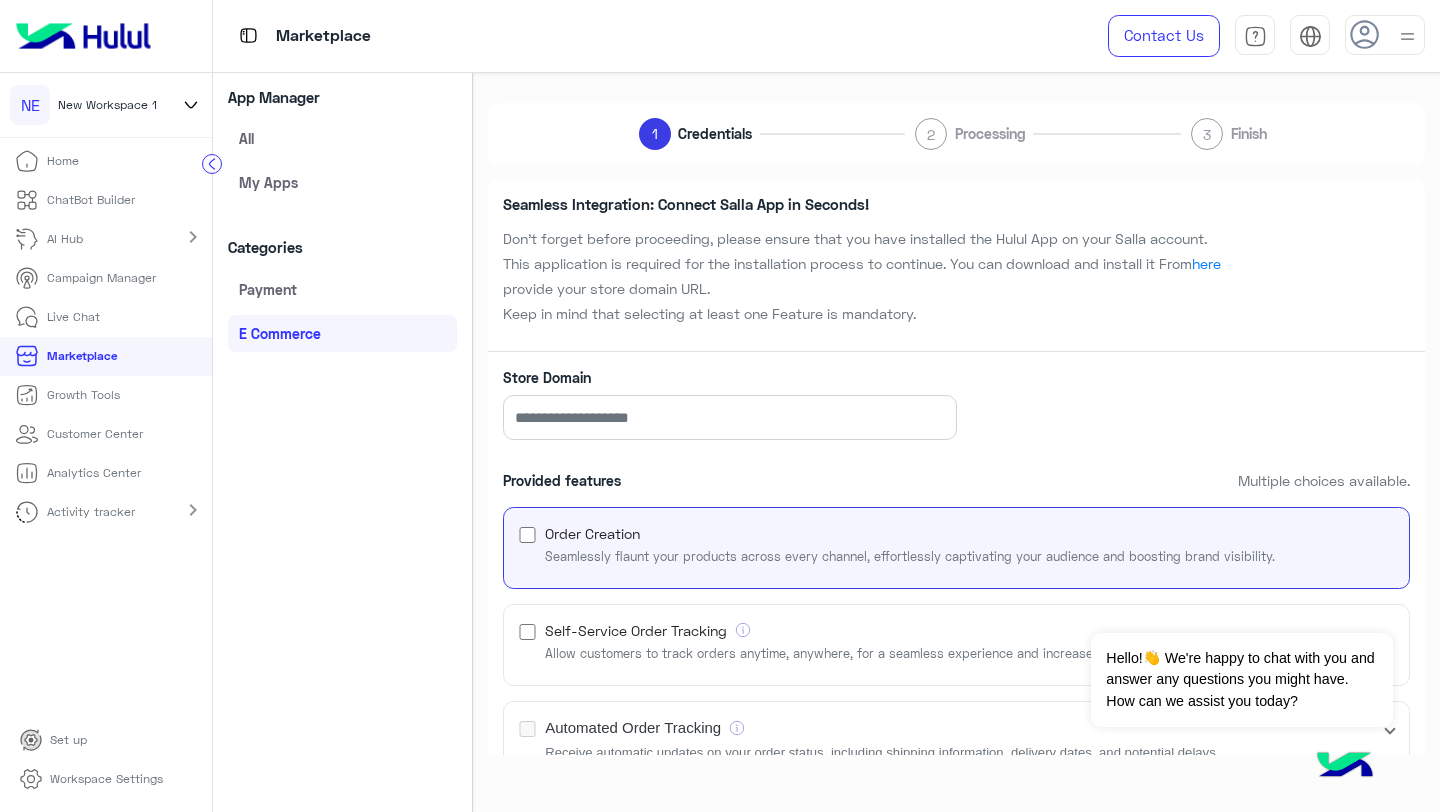 click on "Payment" 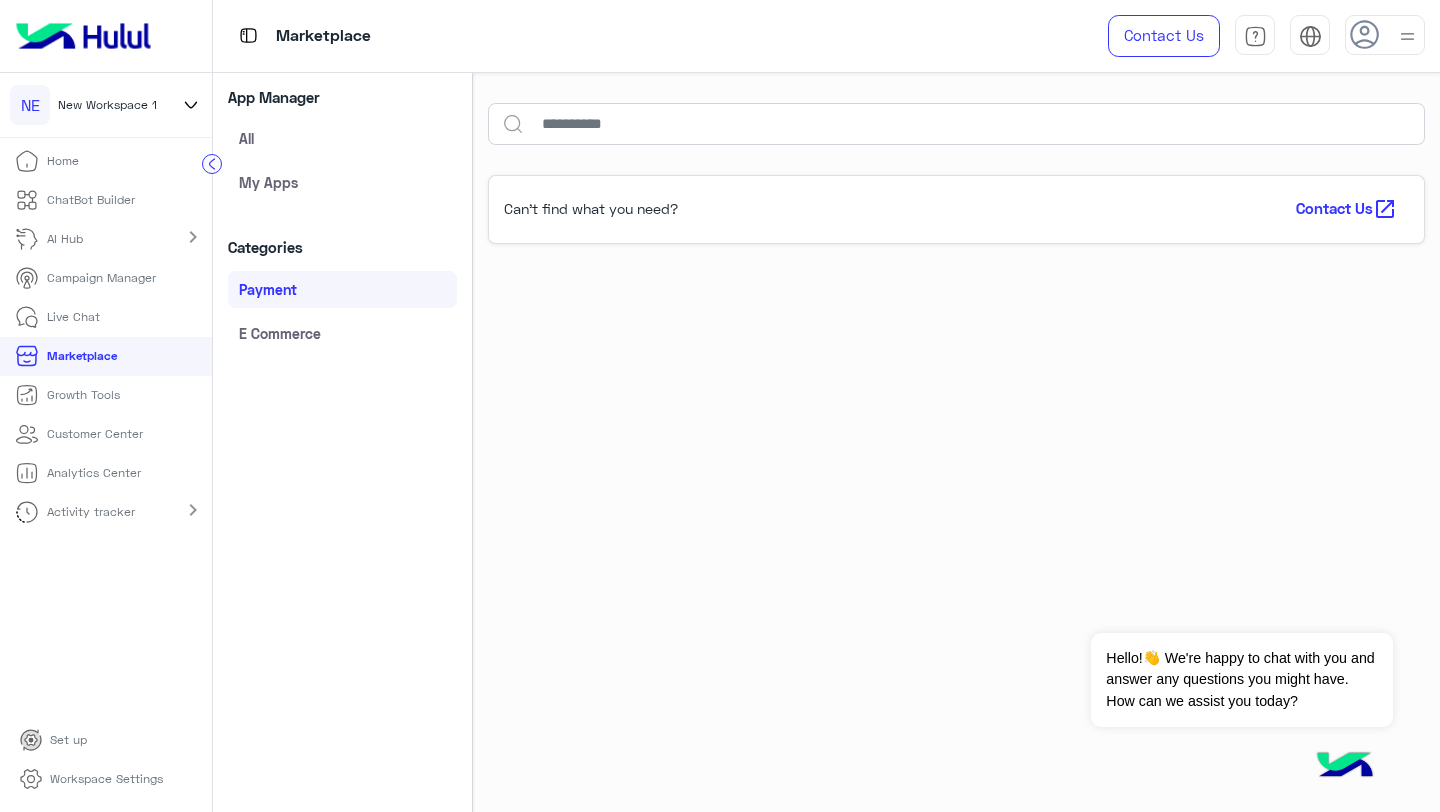 click on "My apps" 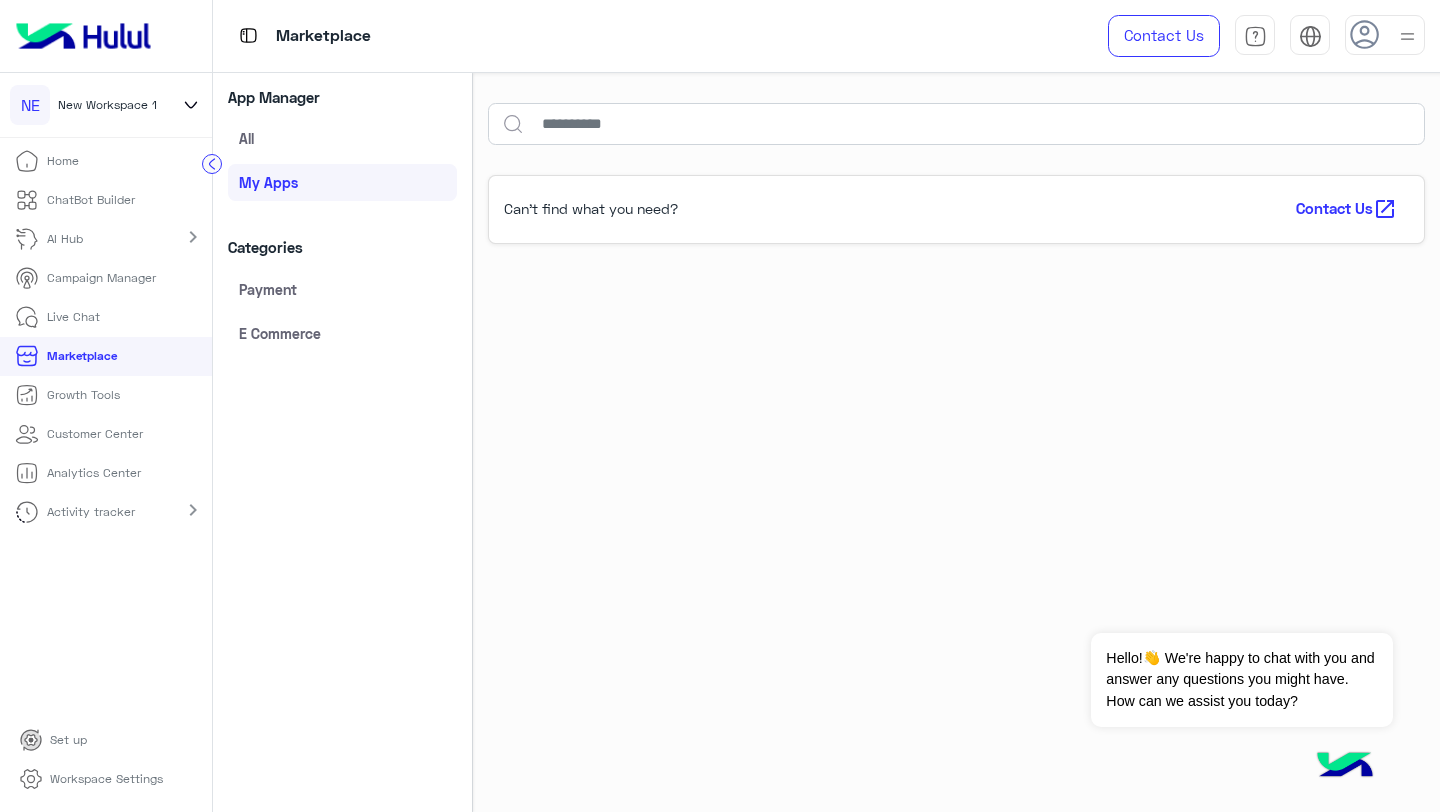 click on "ChatBot Builder" at bounding box center [75, 200] 